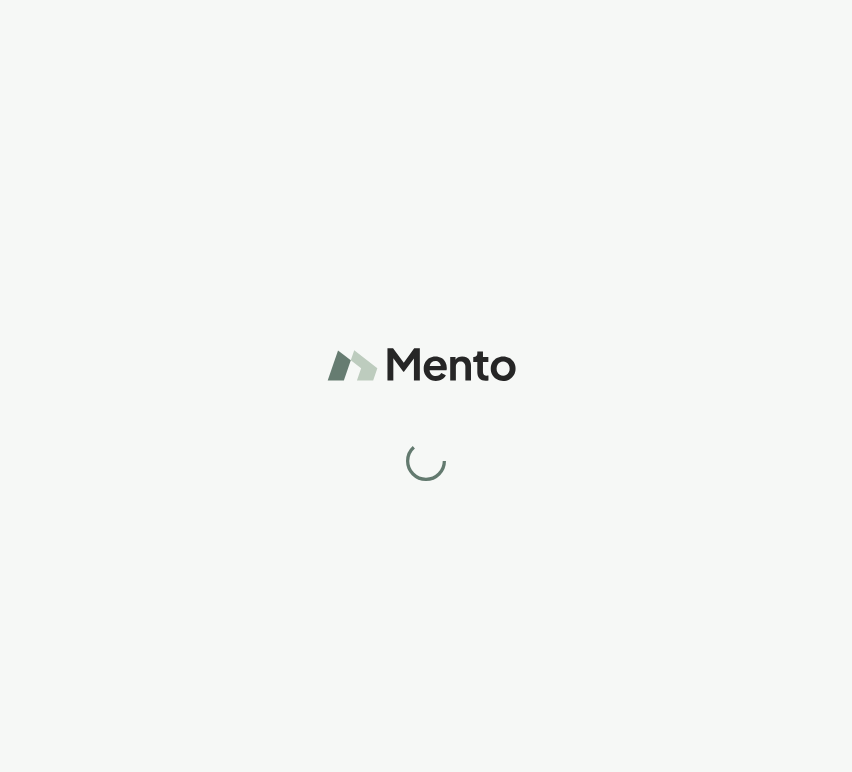scroll, scrollTop: 0, scrollLeft: 0, axis: both 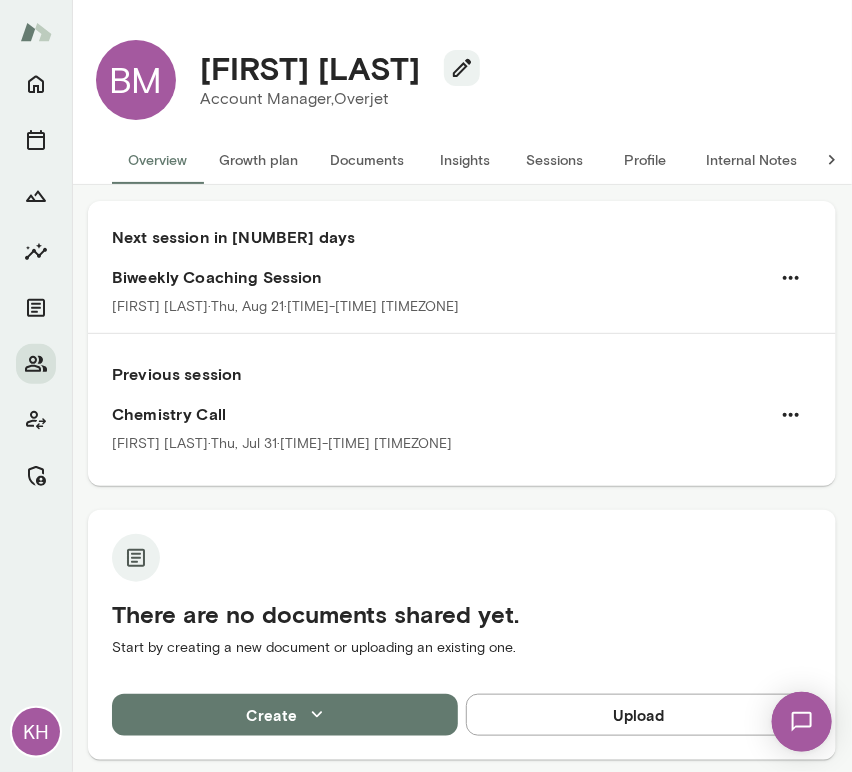 click on "Internal Notes" at bounding box center [751, 160] 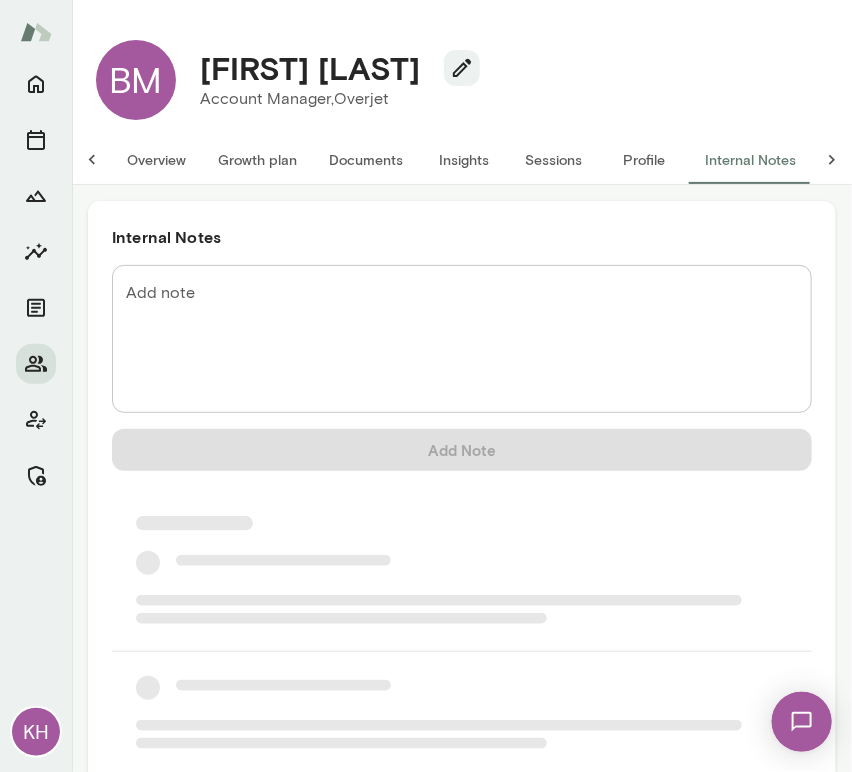 scroll, scrollTop: 0, scrollLeft: 16, axis: horizontal 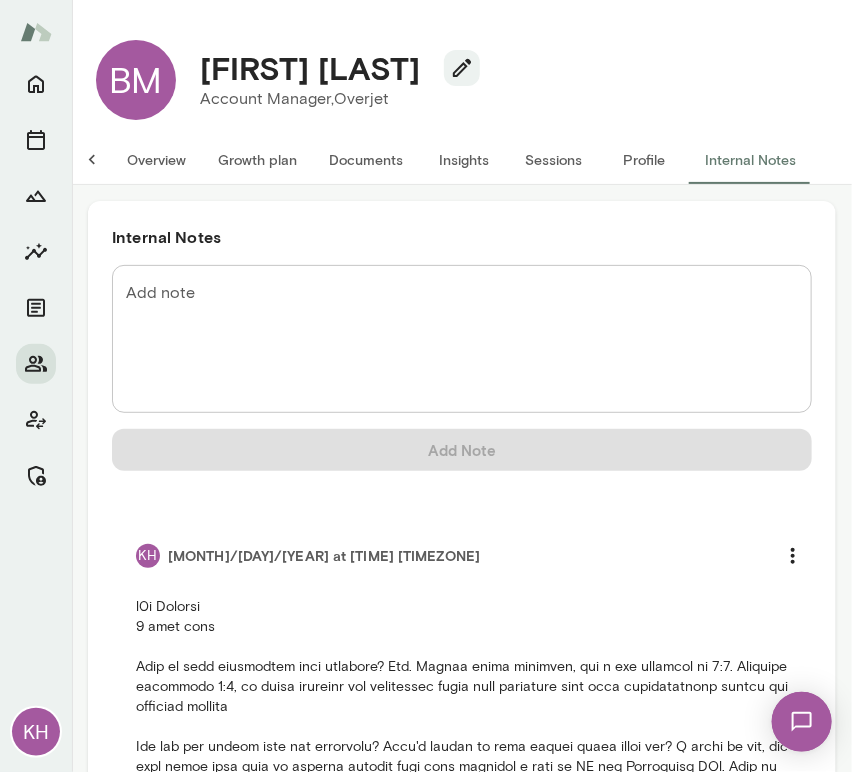 click on "Overview" at bounding box center (156, 160) 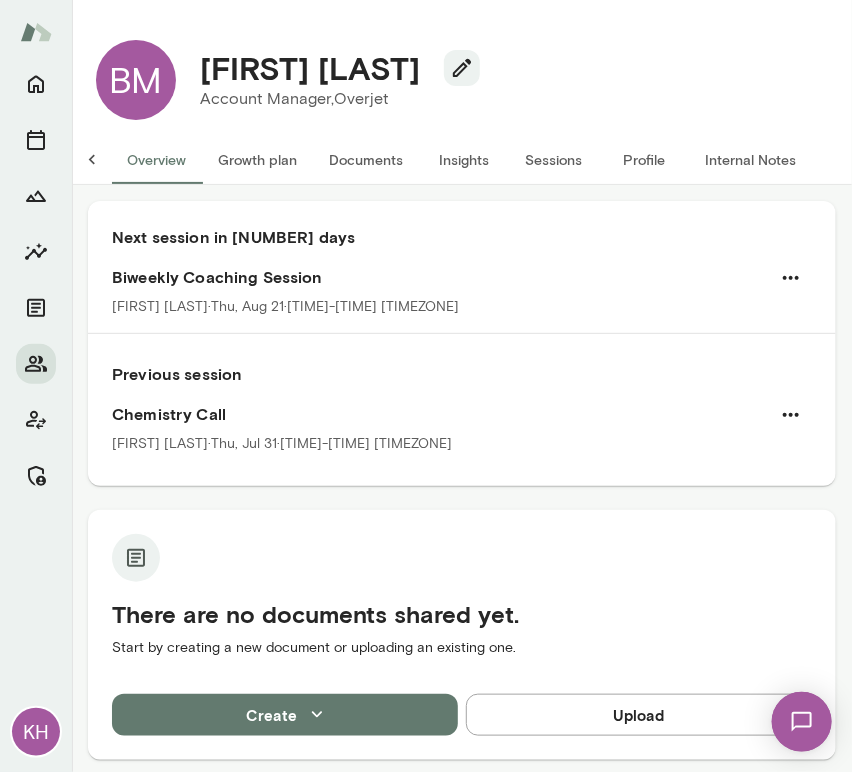 scroll, scrollTop: 0, scrollLeft: 8, axis: horizontal 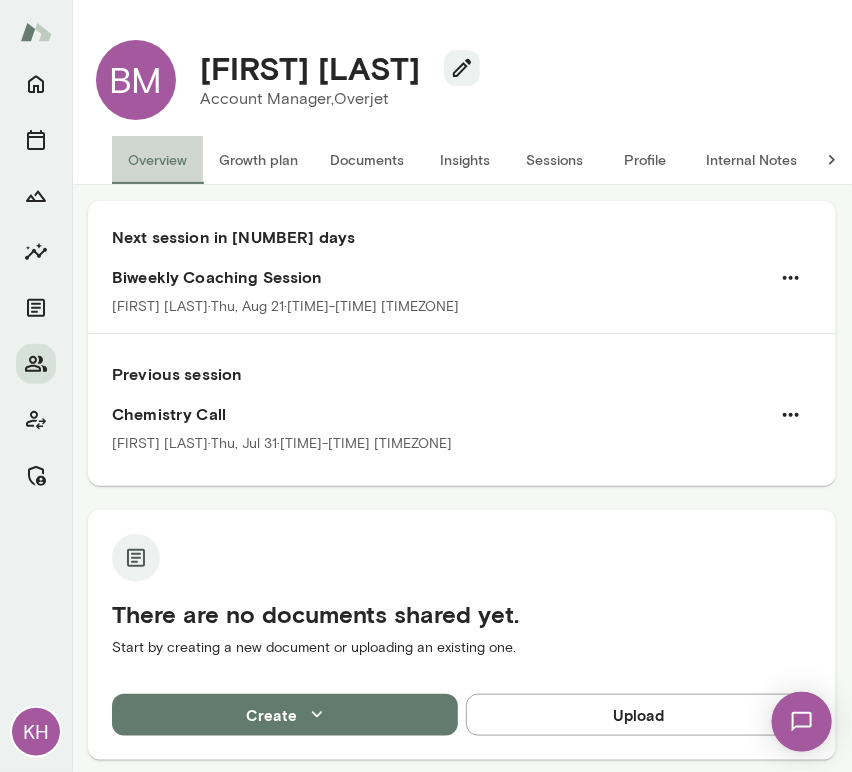 click on "Overview" at bounding box center (157, 160) 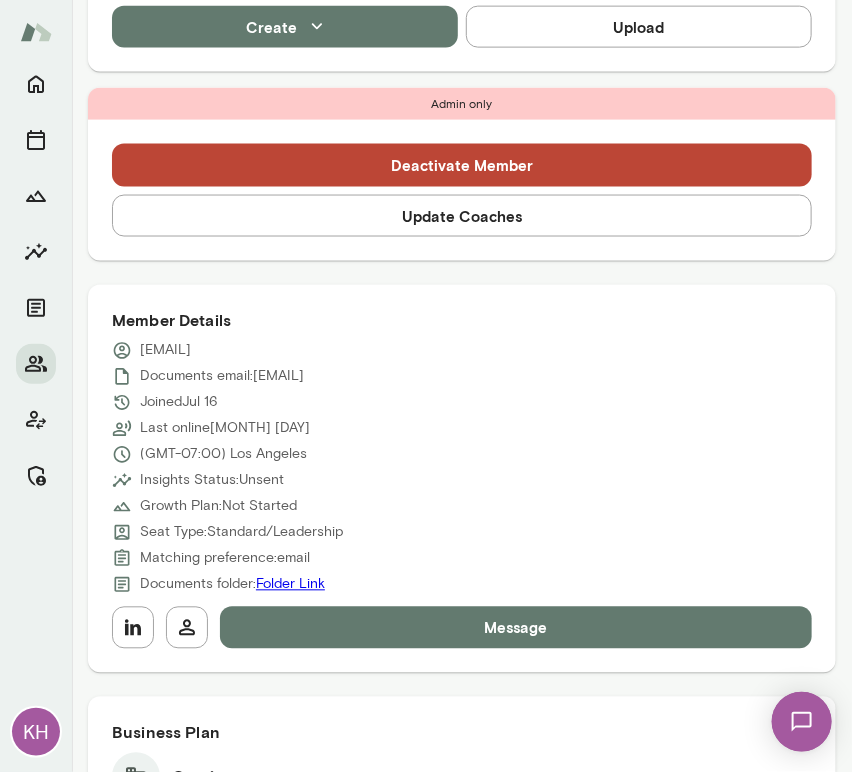 scroll, scrollTop: 687, scrollLeft: 0, axis: vertical 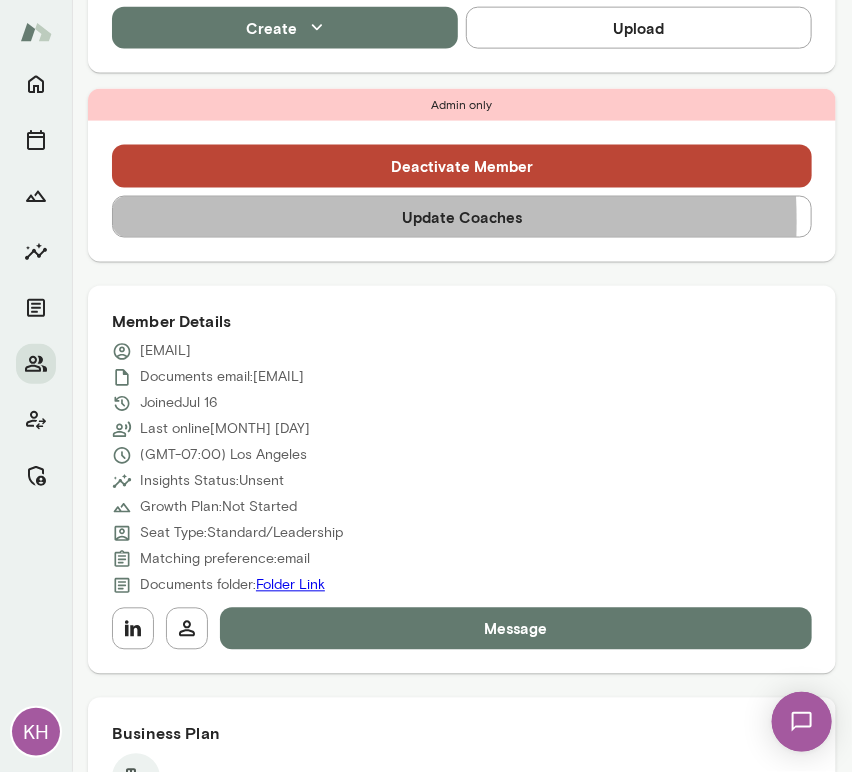 click on "Update Coaches" at bounding box center (462, 217) 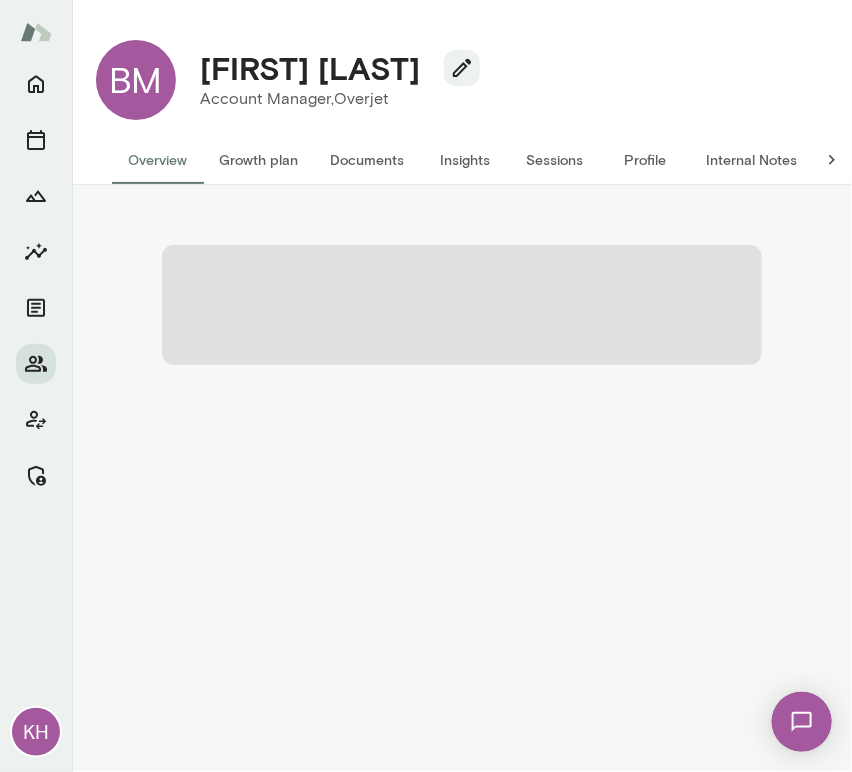 scroll, scrollTop: 0, scrollLeft: 0, axis: both 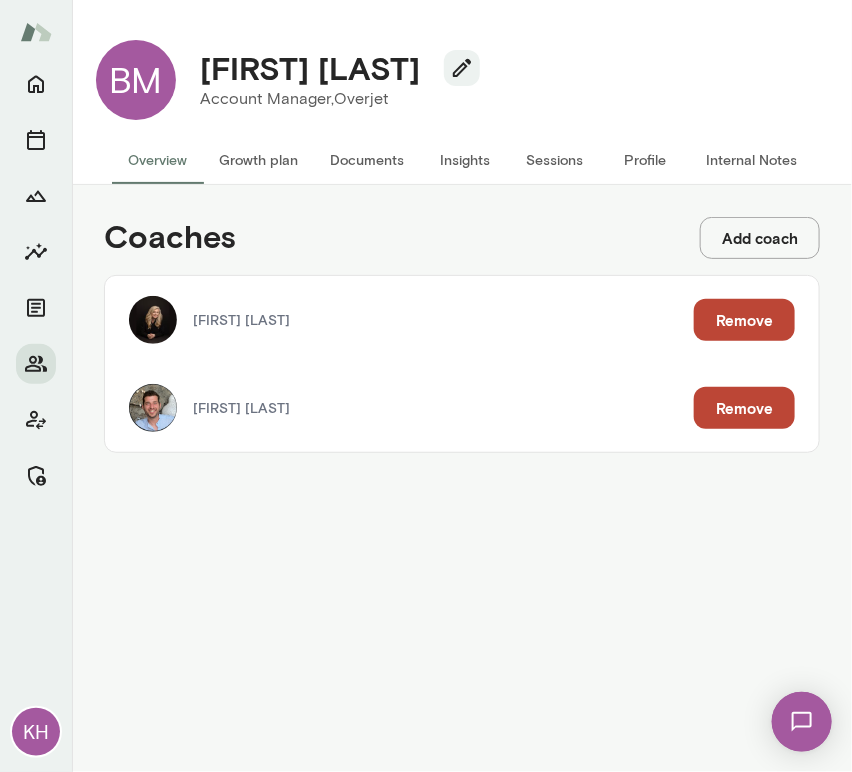 click on "Remove" at bounding box center [744, 320] 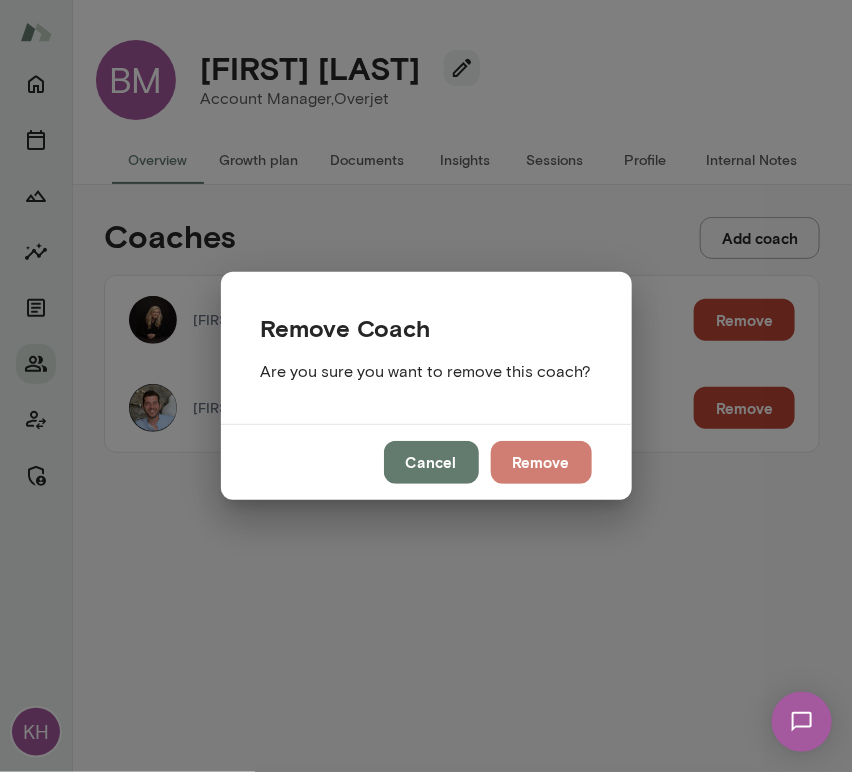 click on "Remove" at bounding box center (541, 462) 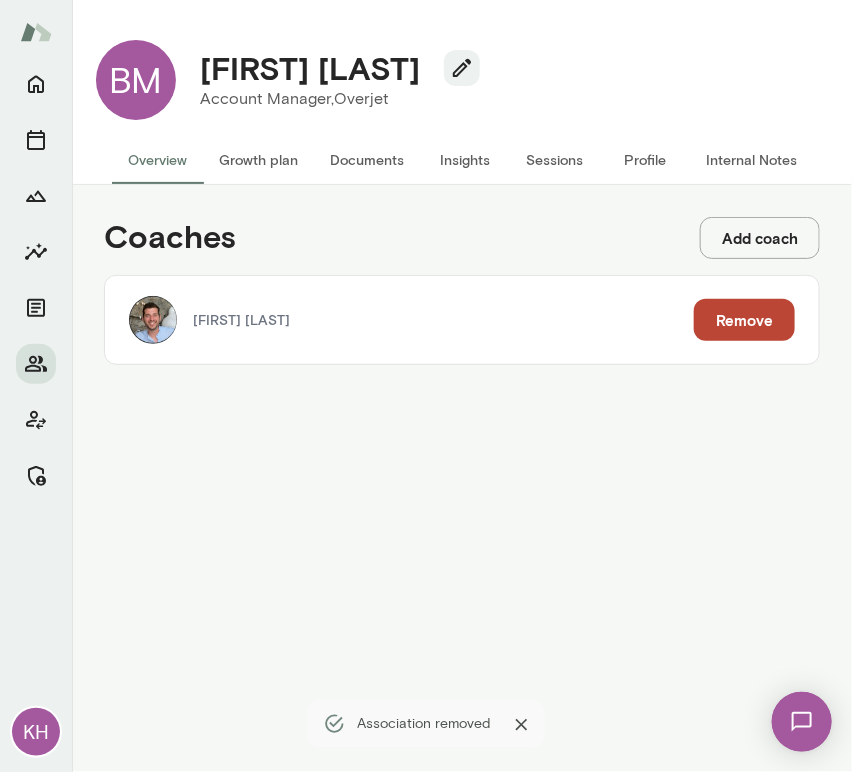 click on "Sessions" at bounding box center (555, 160) 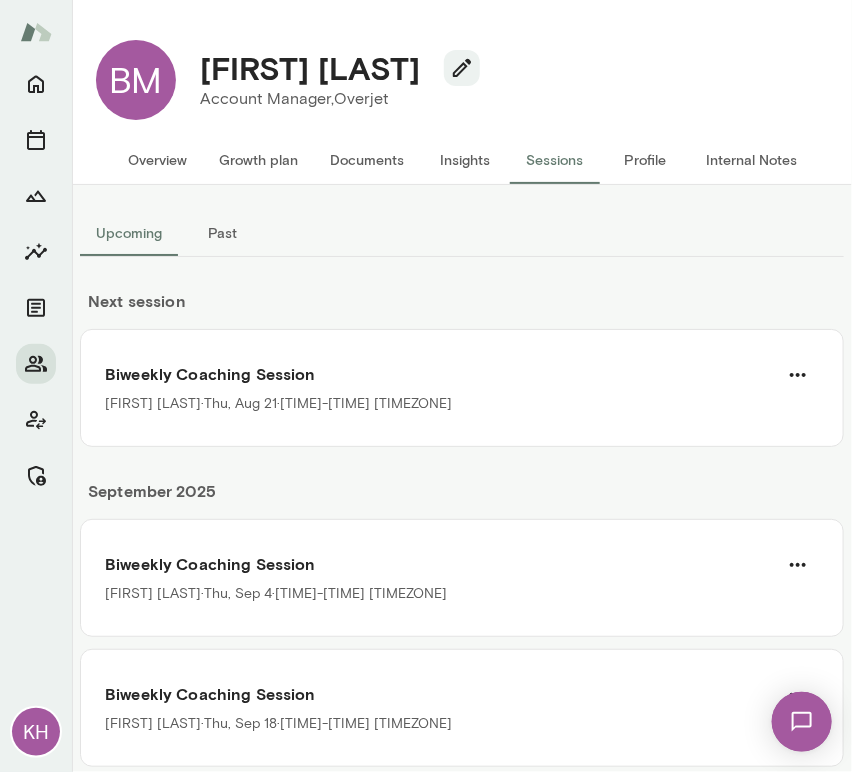 scroll, scrollTop: 0, scrollLeft: 0, axis: both 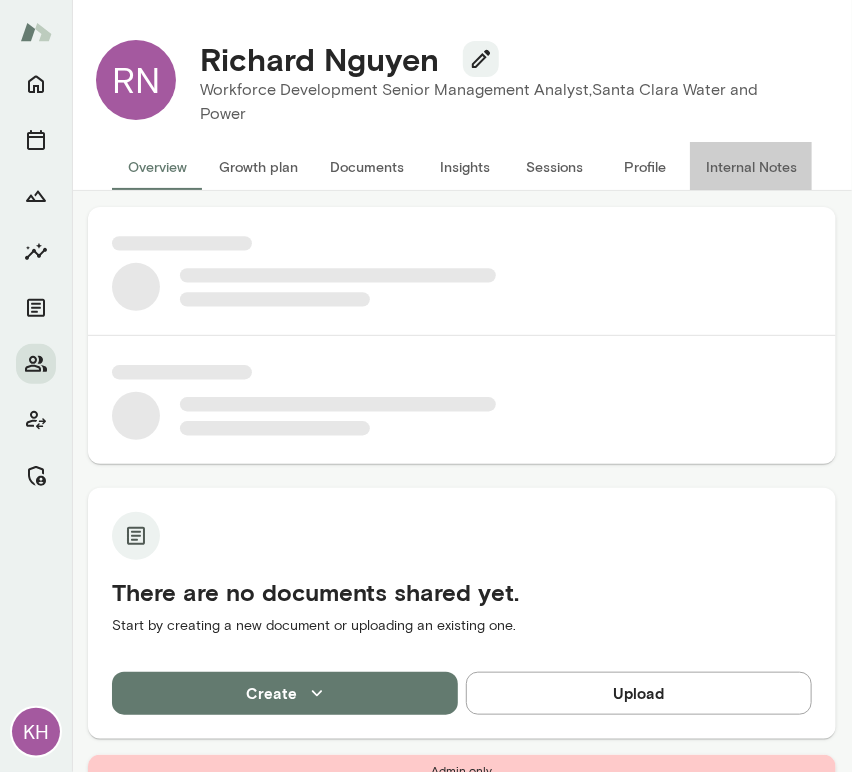 click on "Internal Notes" at bounding box center (751, 166) 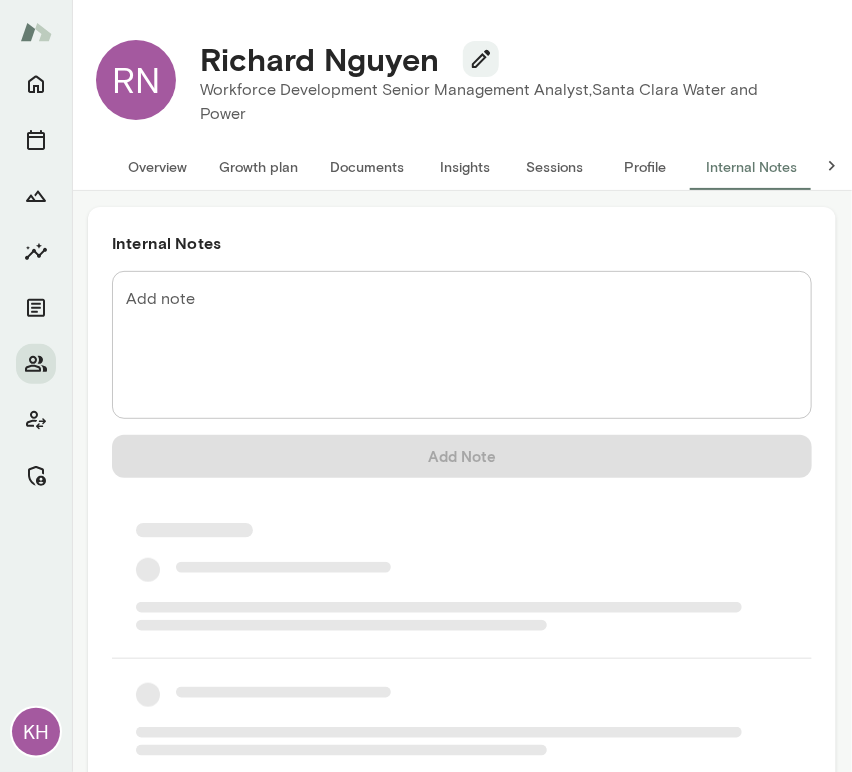 scroll, scrollTop: 0, scrollLeft: 16, axis: horizontal 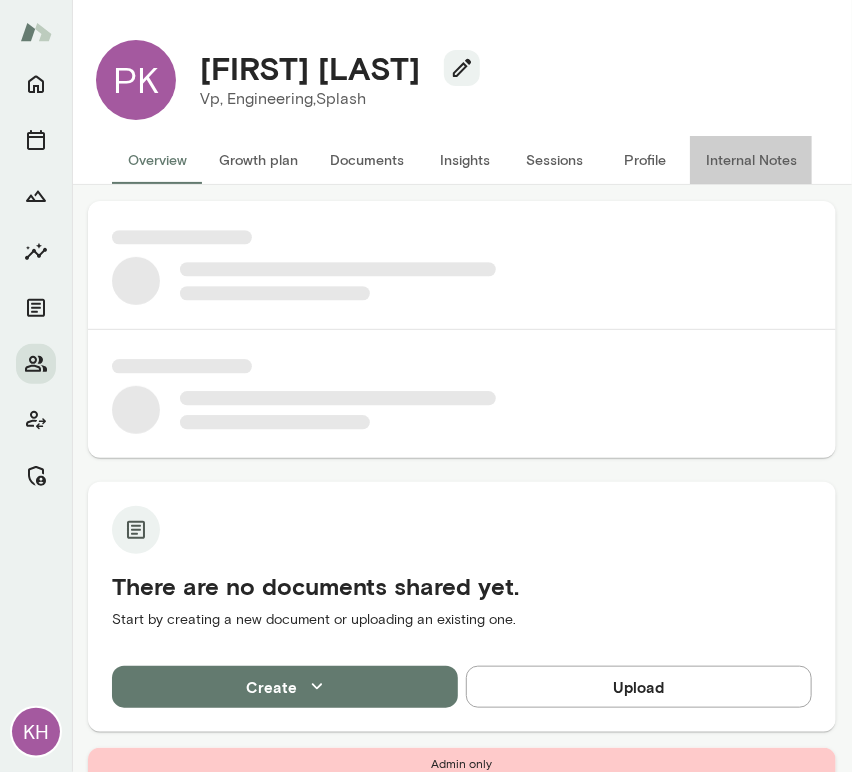 click on "Internal Notes" at bounding box center [751, 160] 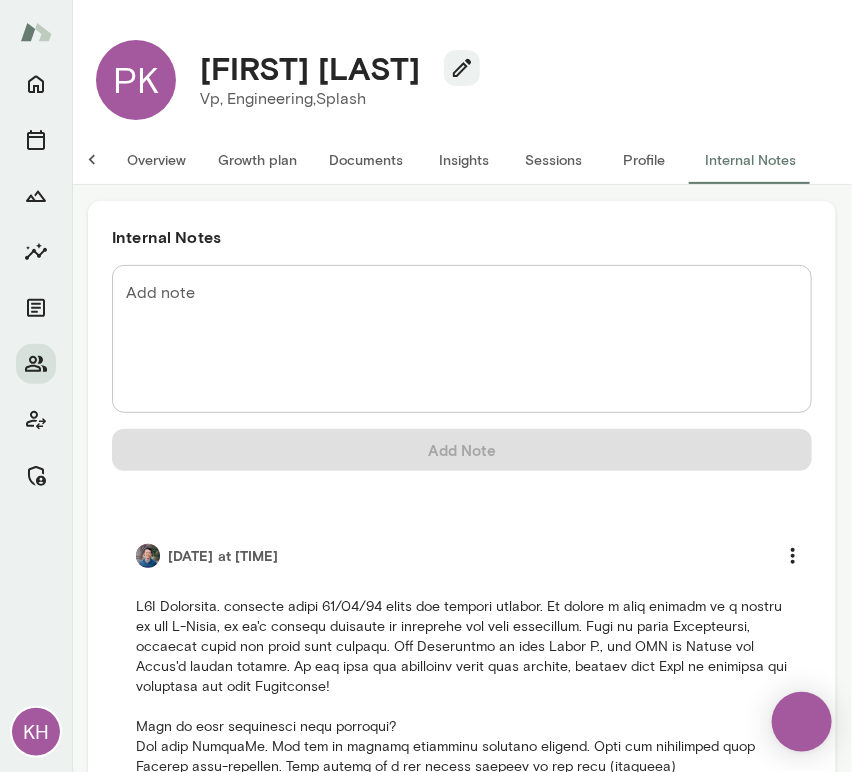 scroll, scrollTop: 0, scrollLeft: 16, axis: horizontal 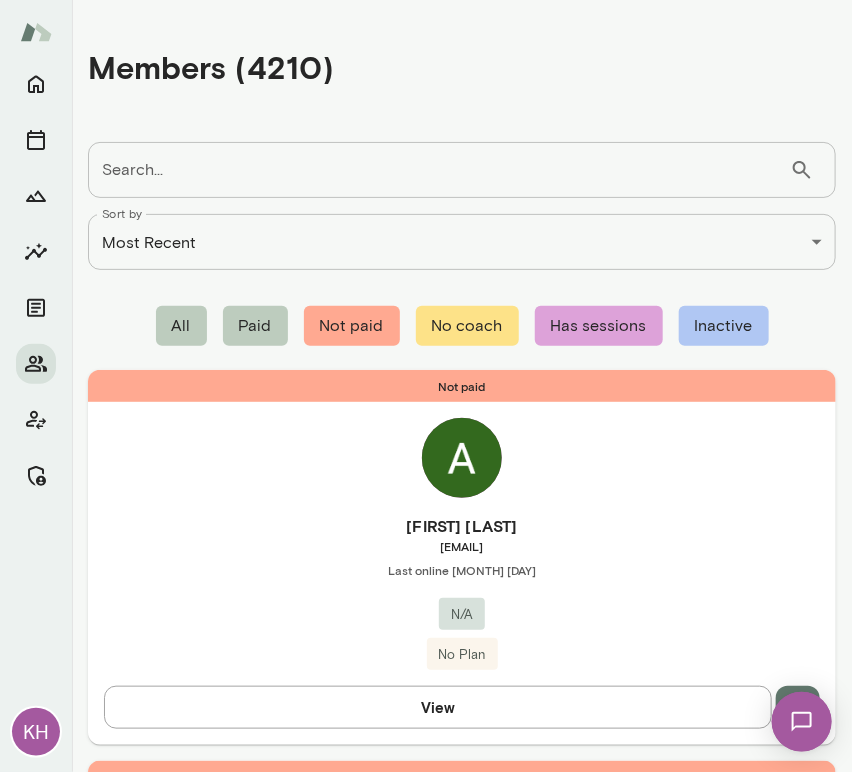click on "Search..." at bounding box center [439, 170] 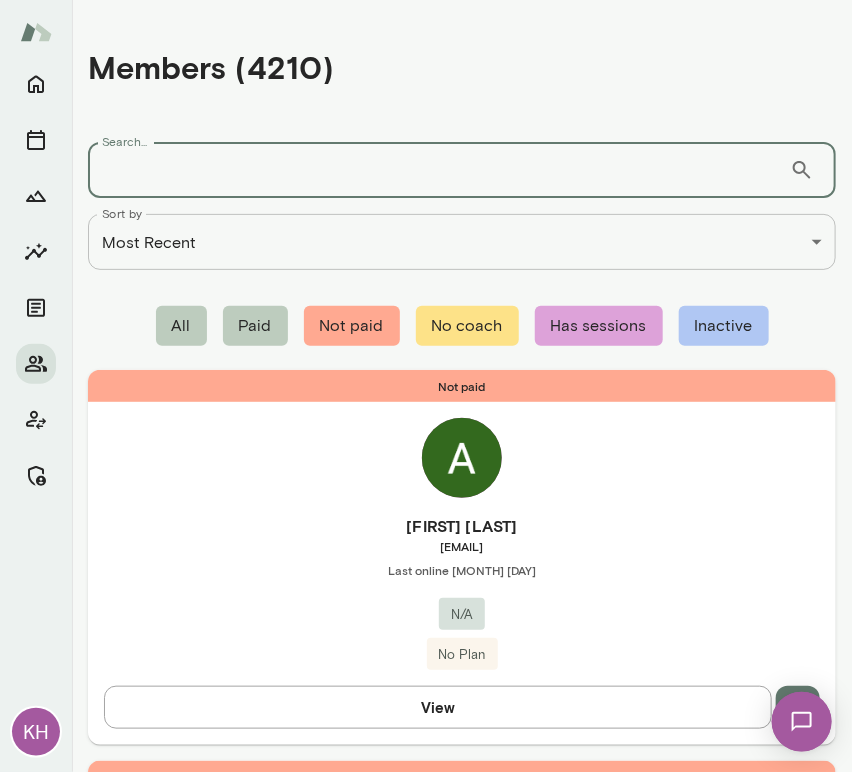 paste on "*********" 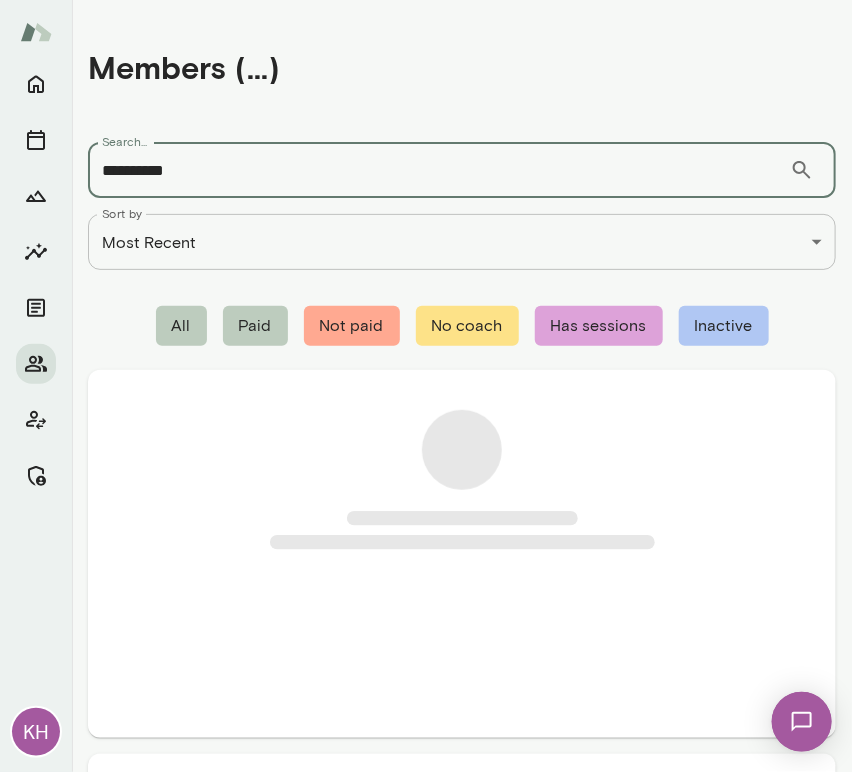 click on "*********" at bounding box center [439, 170] 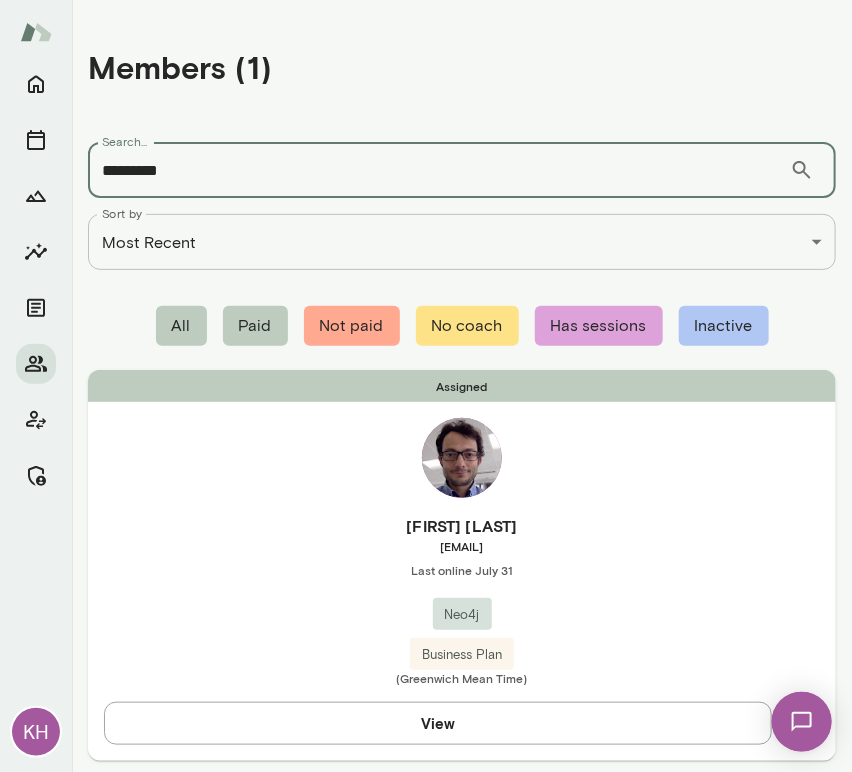 type on "*********" 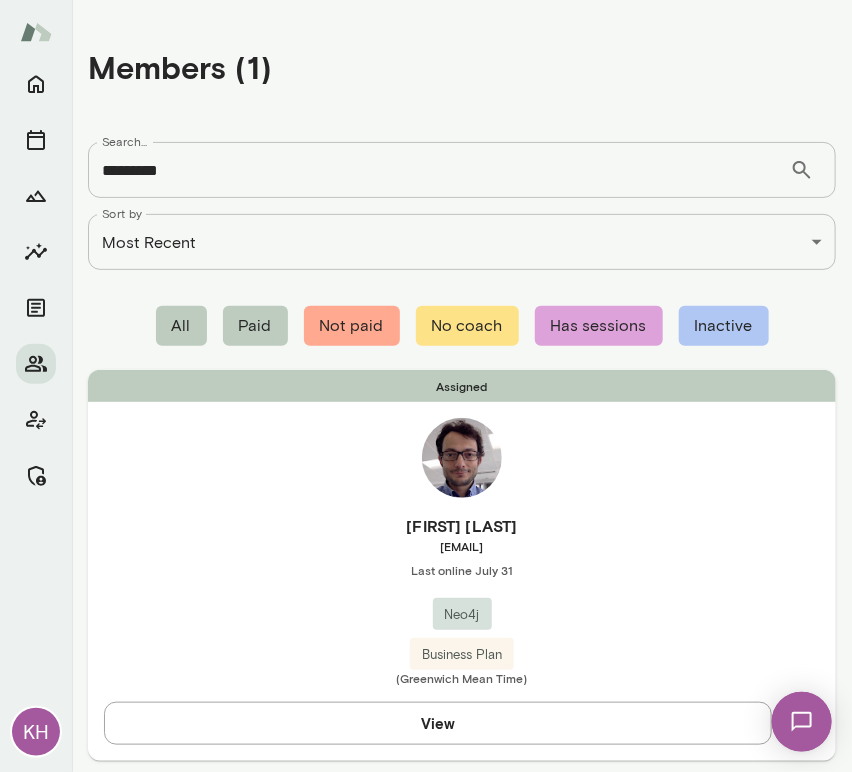click on "Assigned J Barrasa jesus.barrasa@neo4j.com Last online July 31 Neo4j Business Plan (Greenwich Mean Time) View" at bounding box center (462, 565) 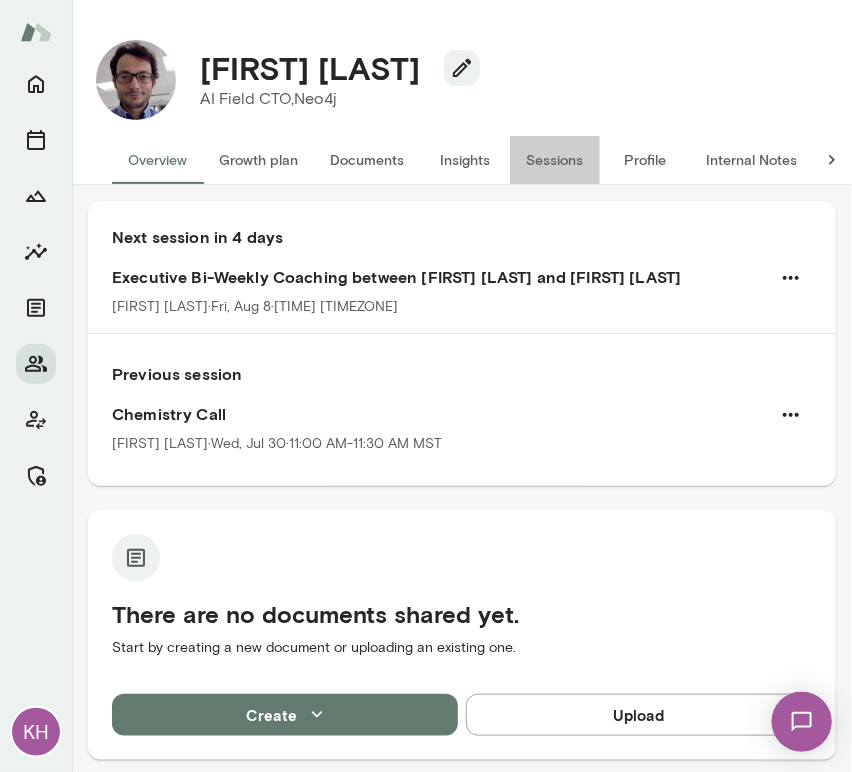 click on "Sessions" at bounding box center (555, 160) 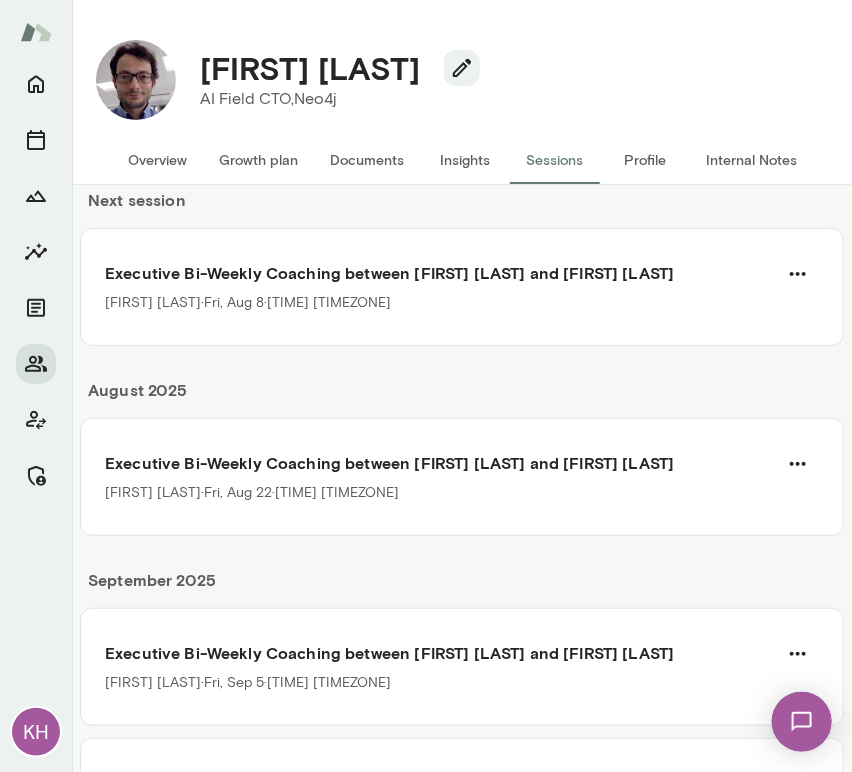 scroll, scrollTop: 0, scrollLeft: 0, axis: both 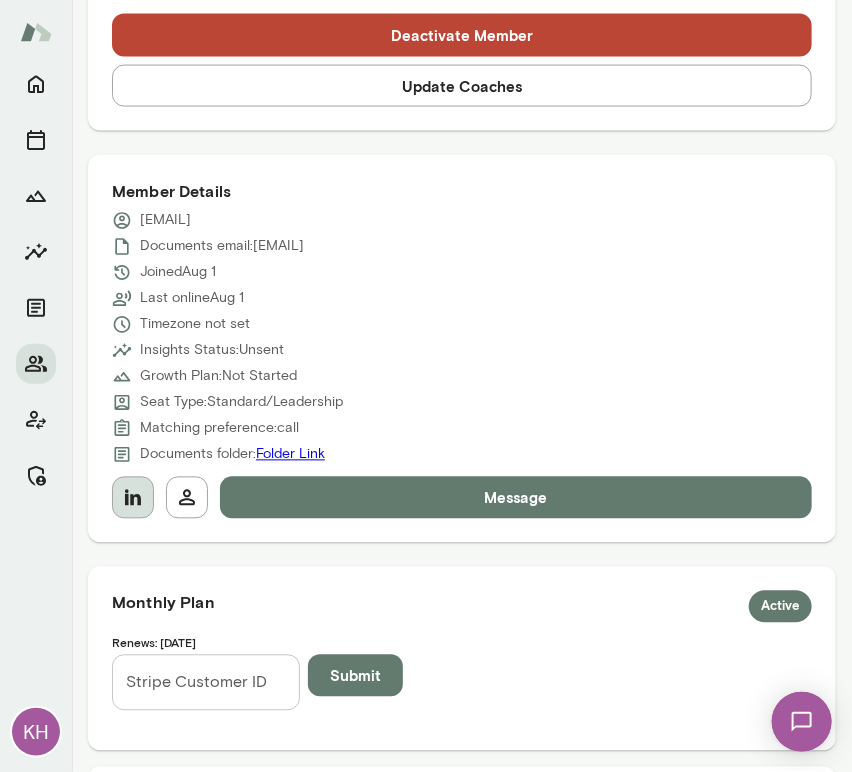click 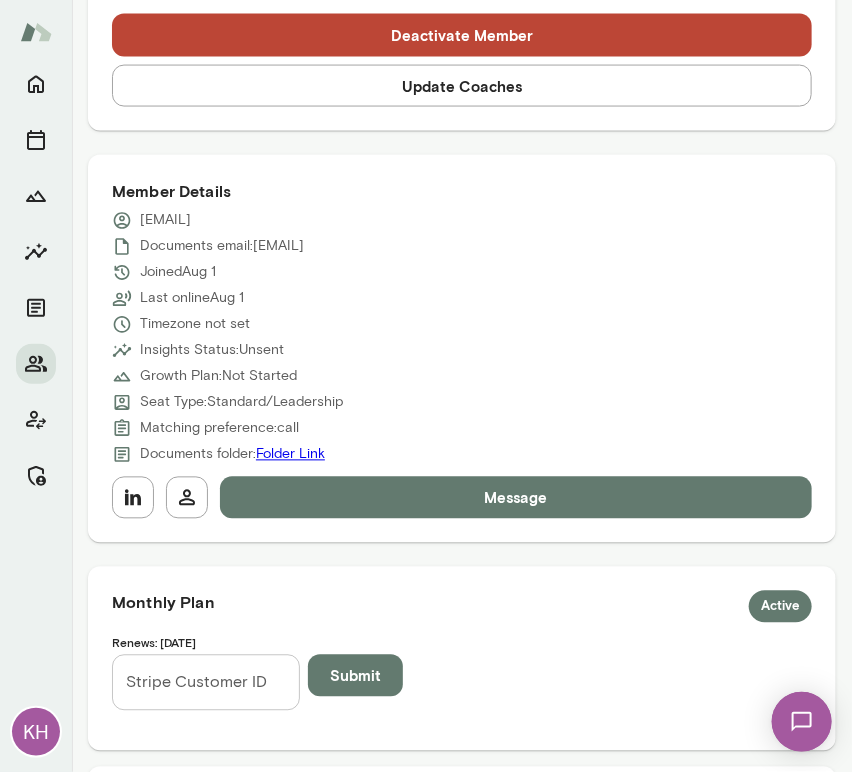 click on "Seat Type:  Standard/Leadership" at bounding box center (462, 403) 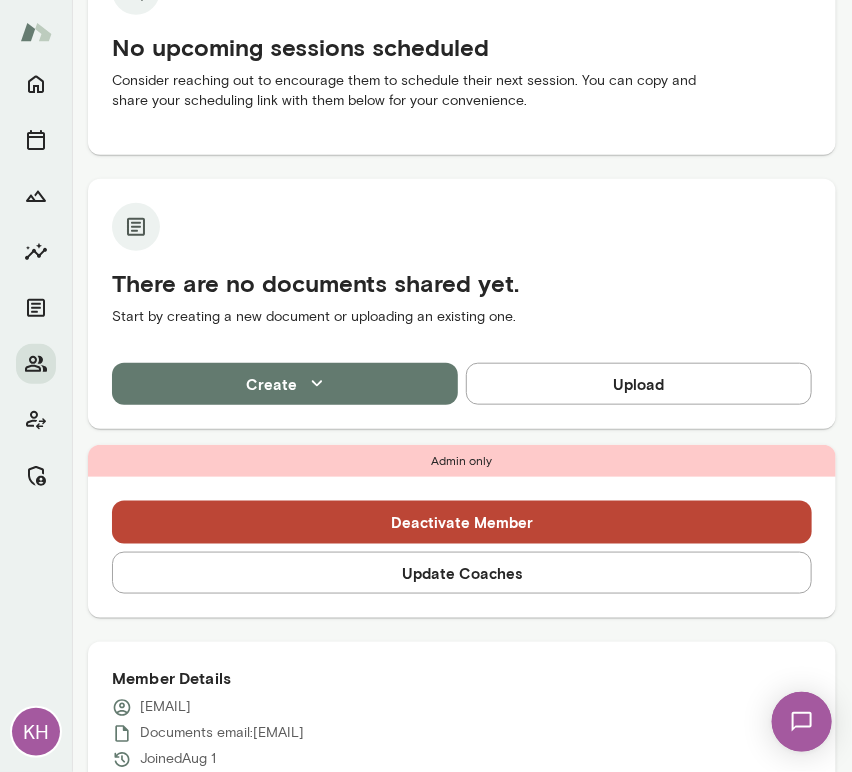 scroll, scrollTop: 0, scrollLeft: 0, axis: both 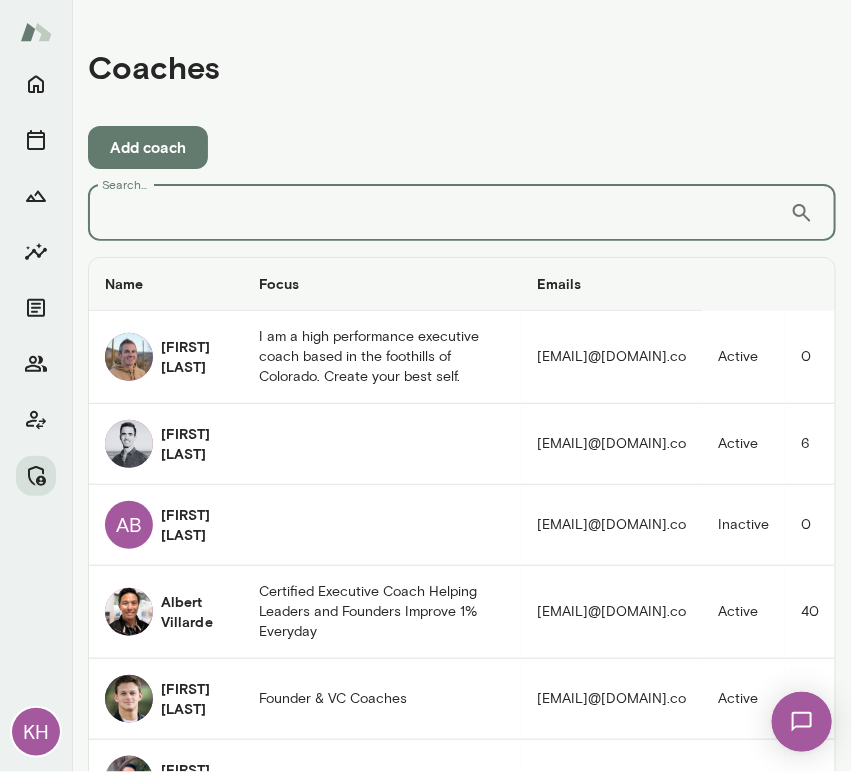 click on "Search..." at bounding box center [439, 213] 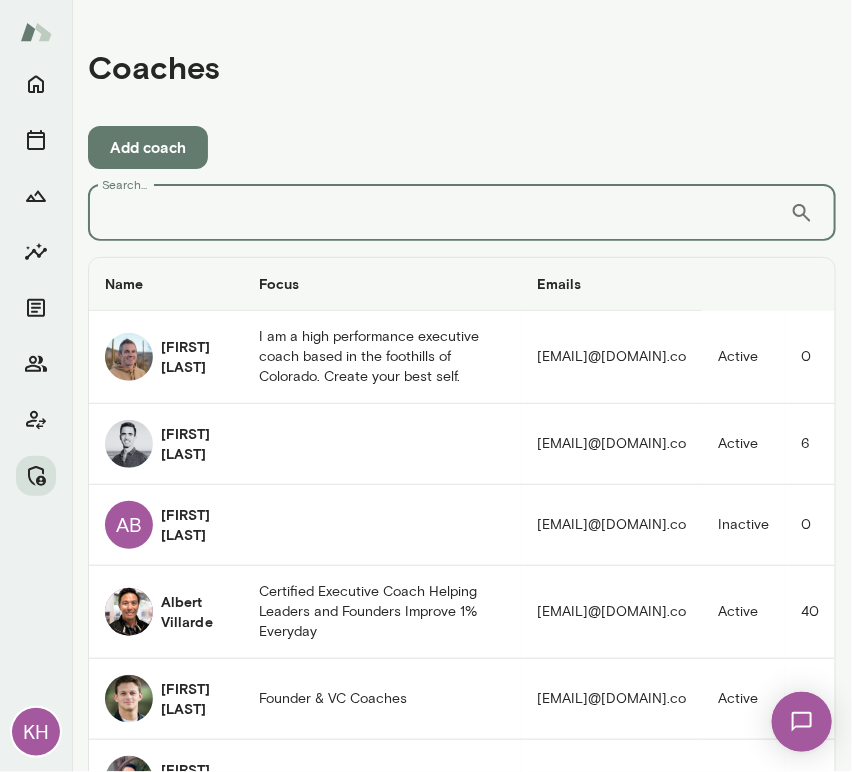 click on "Search..." at bounding box center [439, 213] 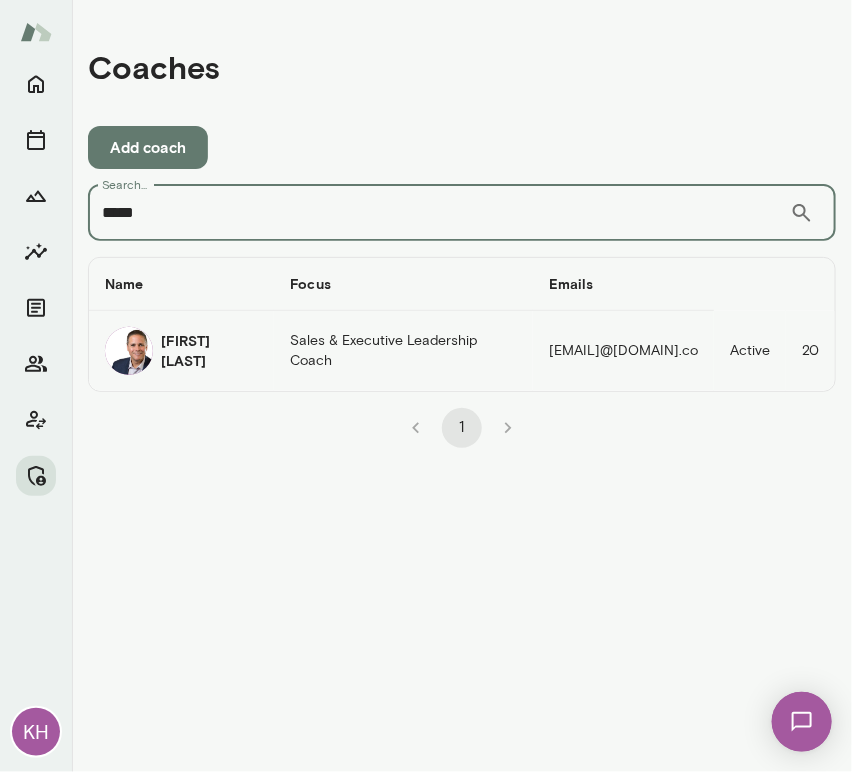 type on "*****" 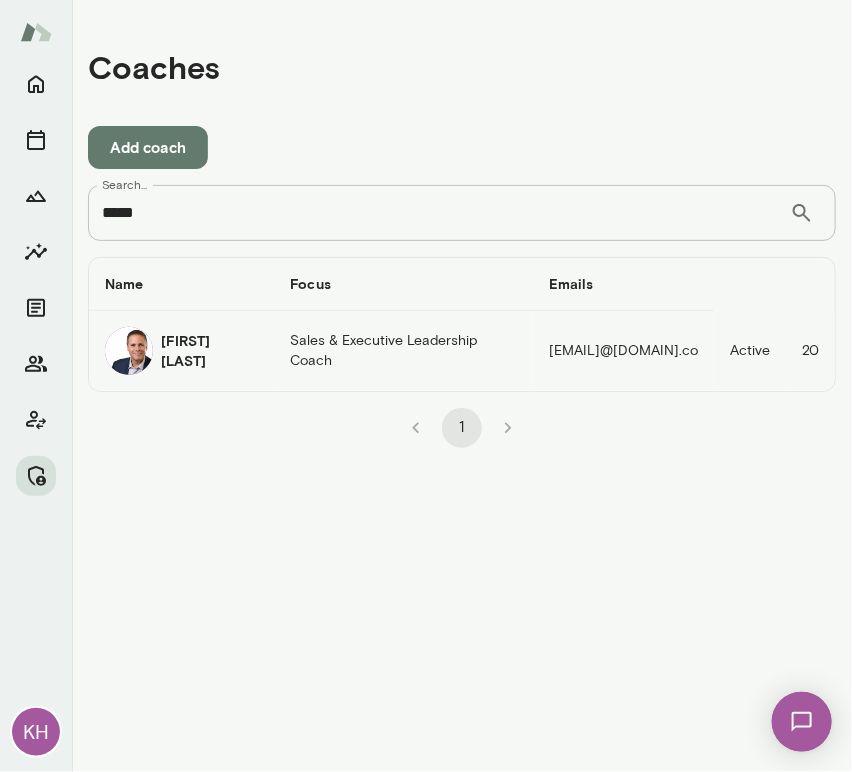 click at bounding box center [129, 351] 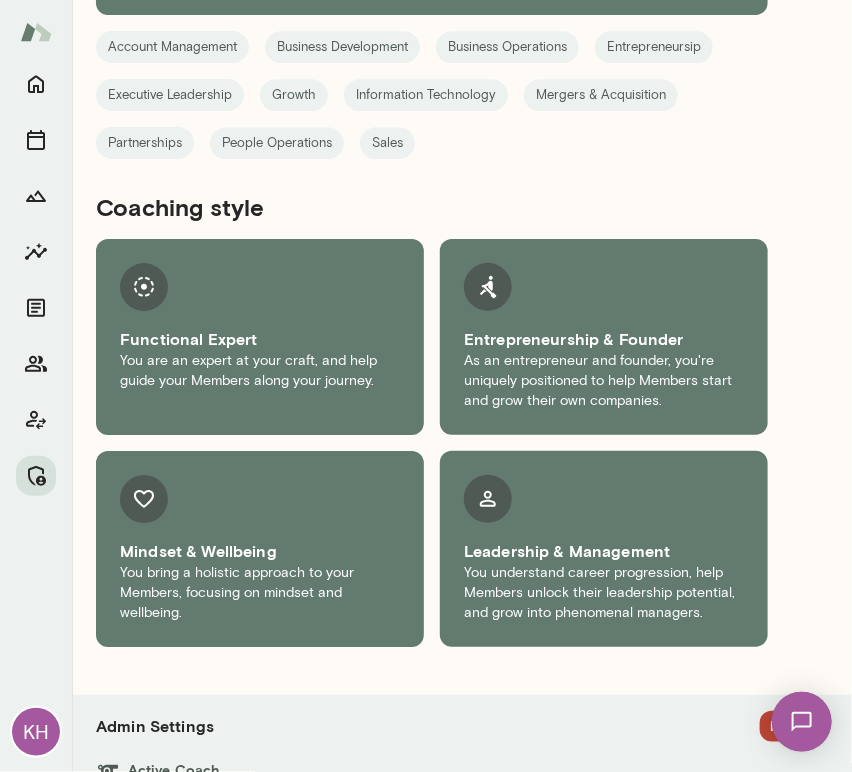 scroll, scrollTop: 1565, scrollLeft: 0, axis: vertical 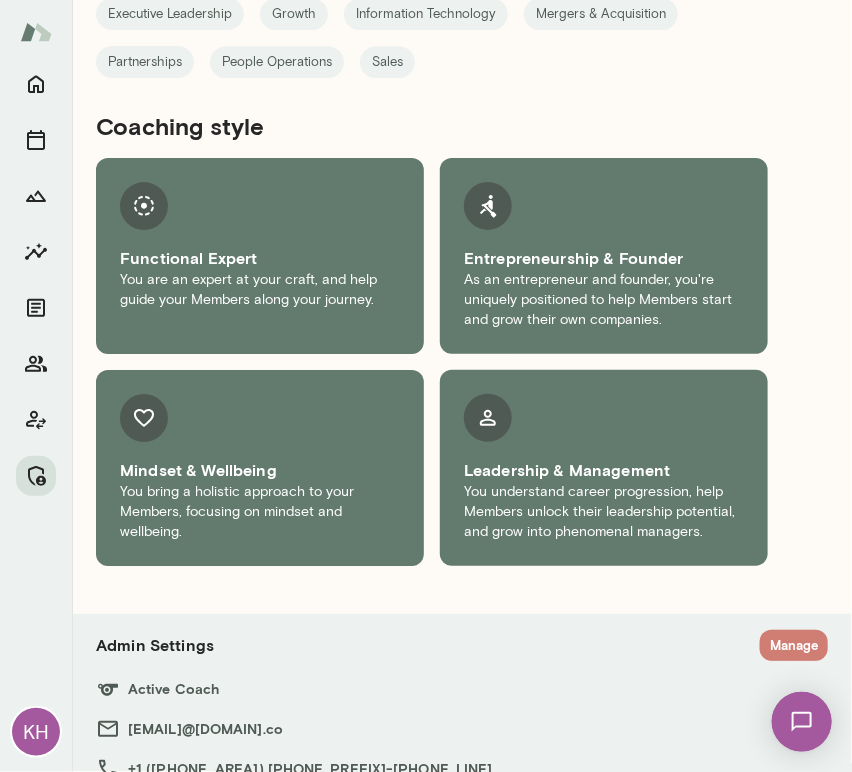 click on "Manage" at bounding box center [794, 645] 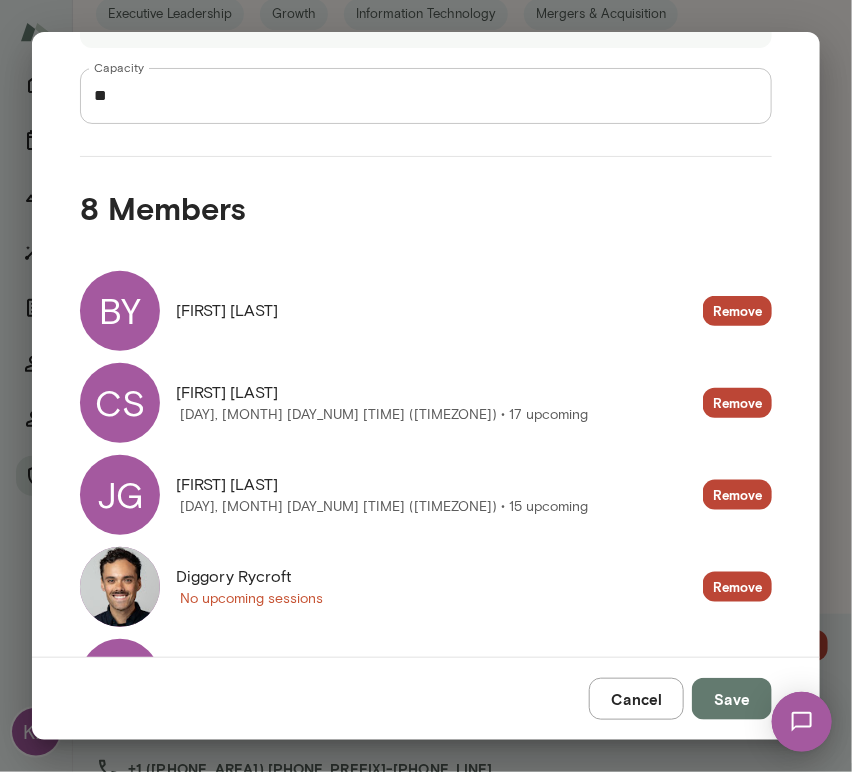 scroll, scrollTop: 288, scrollLeft: 0, axis: vertical 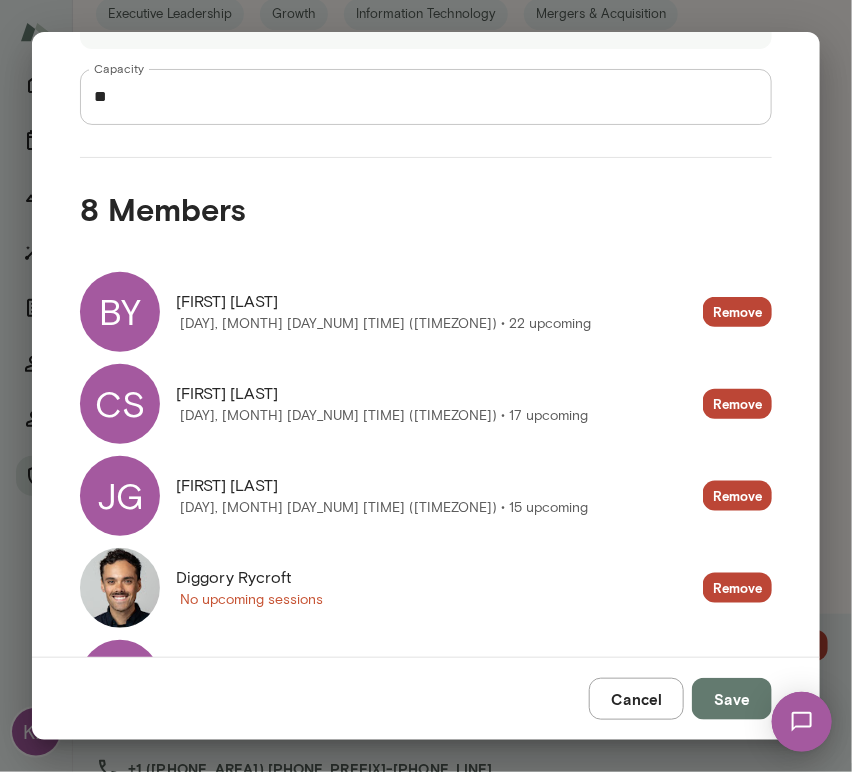 click at bounding box center (120, 588) 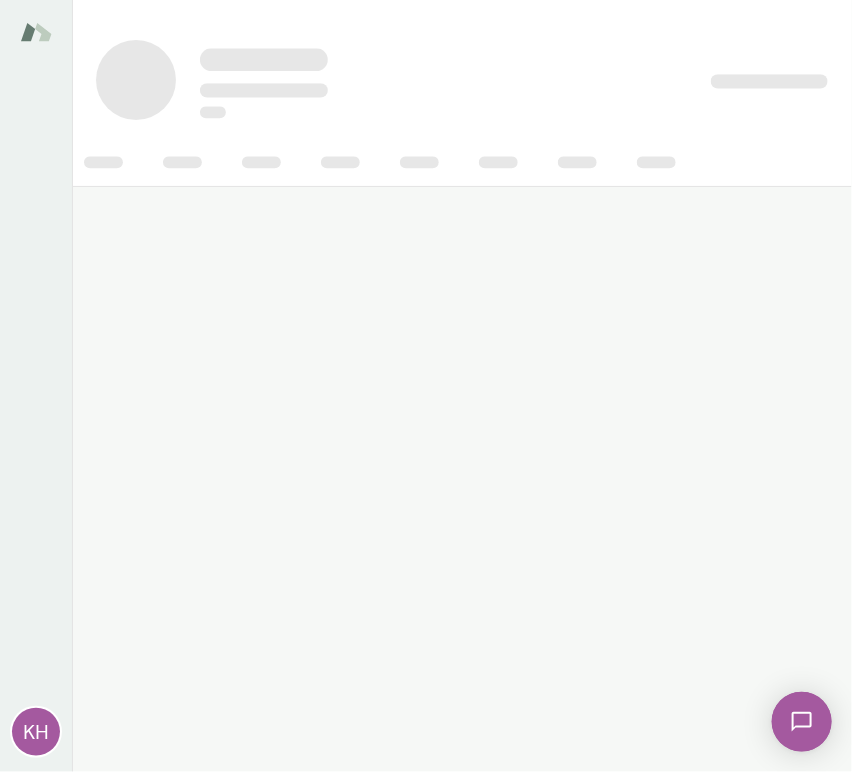 scroll, scrollTop: 0, scrollLeft: 0, axis: both 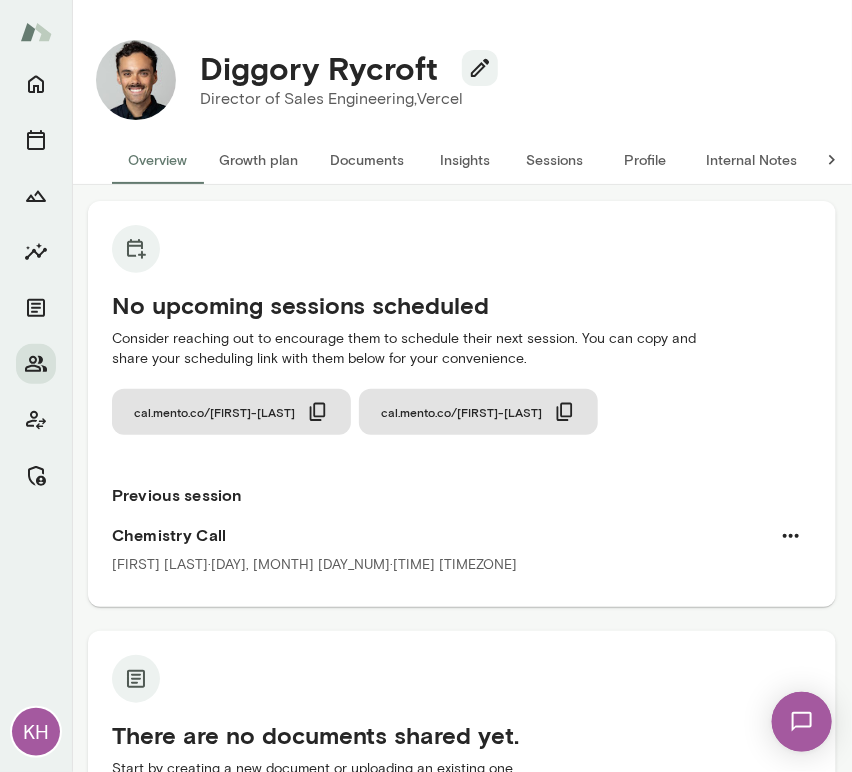 click on "Internal Notes" at bounding box center (751, 160) 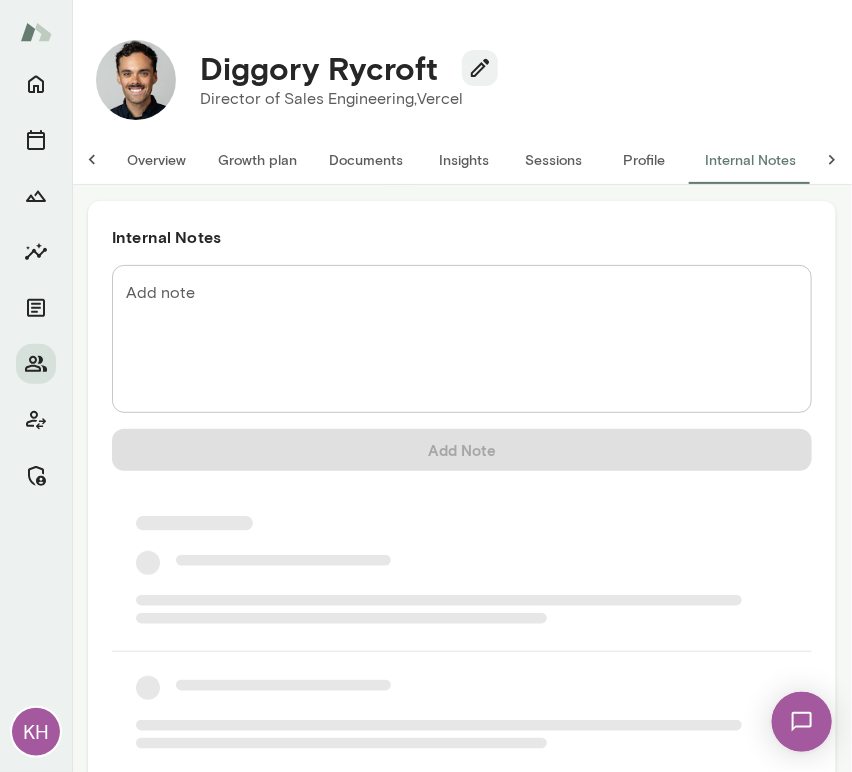 scroll, scrollTop: 0, scrollLeft: 16, axis: horizontal 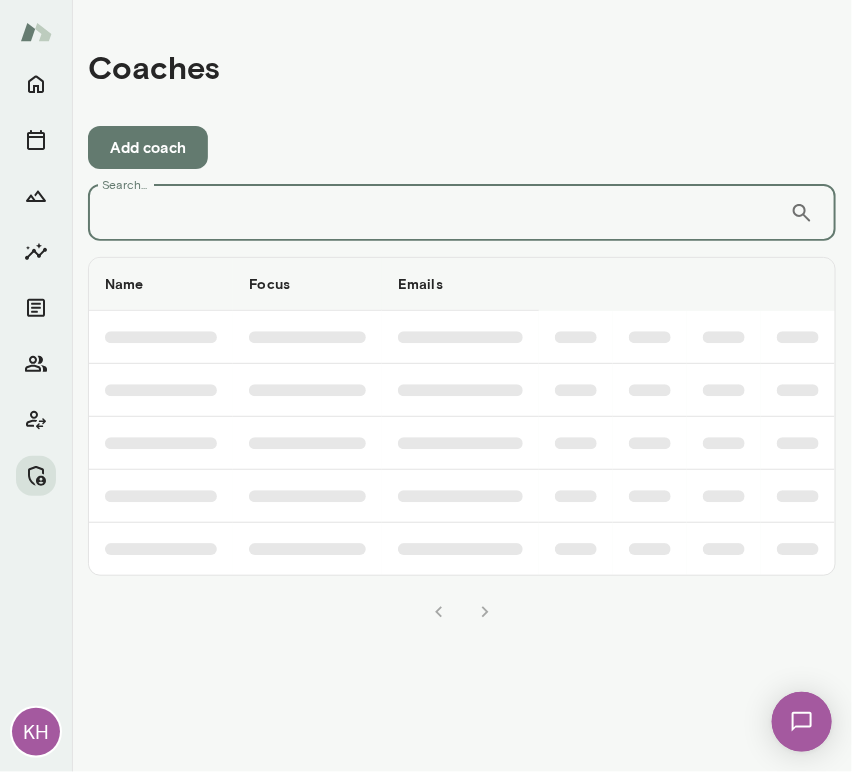click on "Search..." at bounding box center [439, 213] 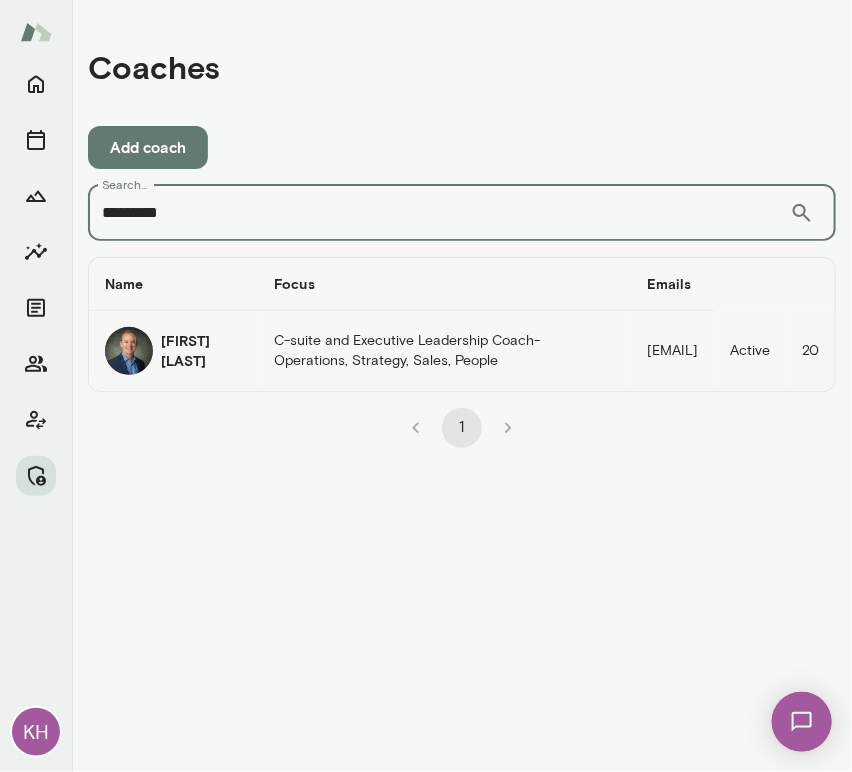 type on "*********" 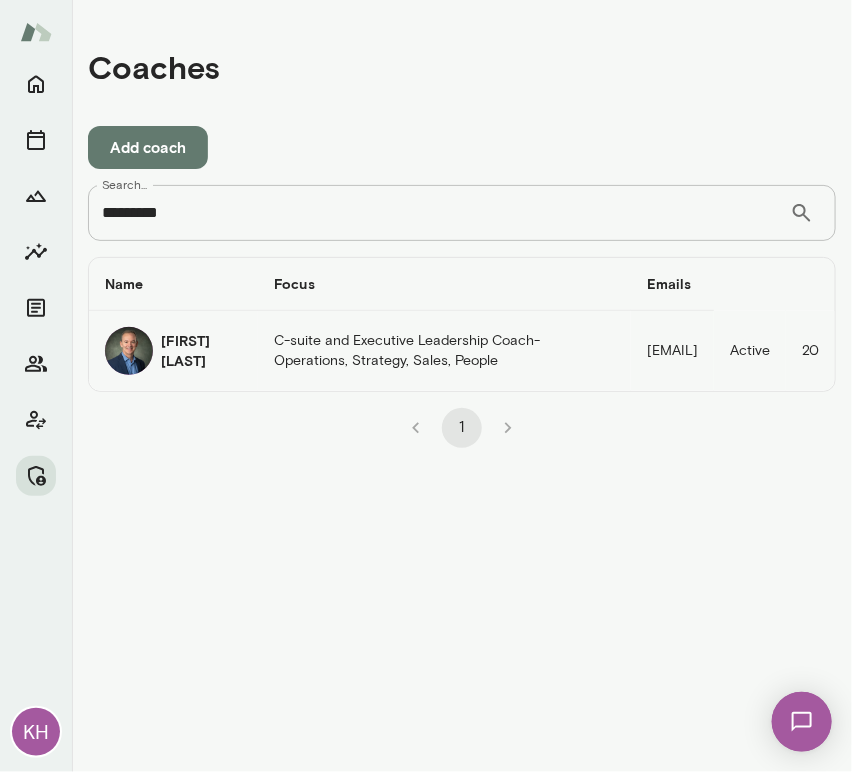 click at bounding box center (129, 351) 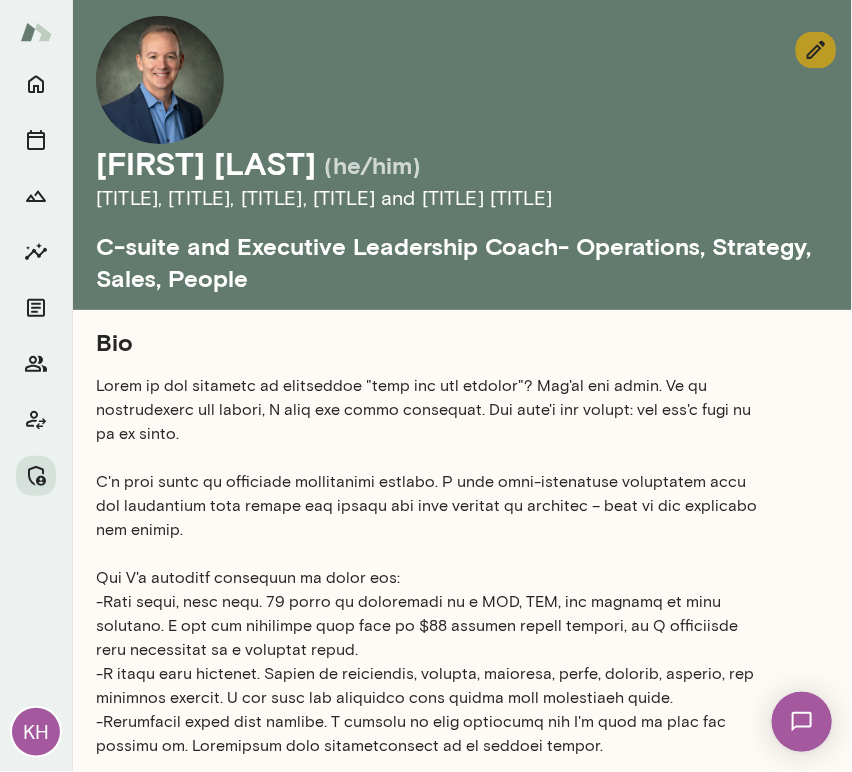 click at bounding box center (816, 50) 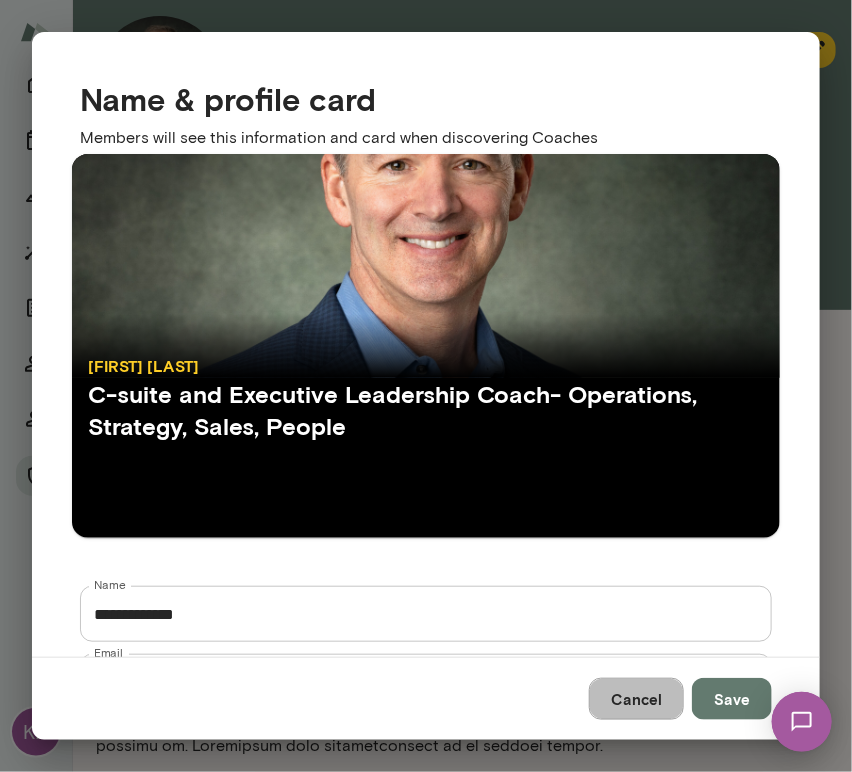 click on "Cancel" at bounding box center (636, 699) 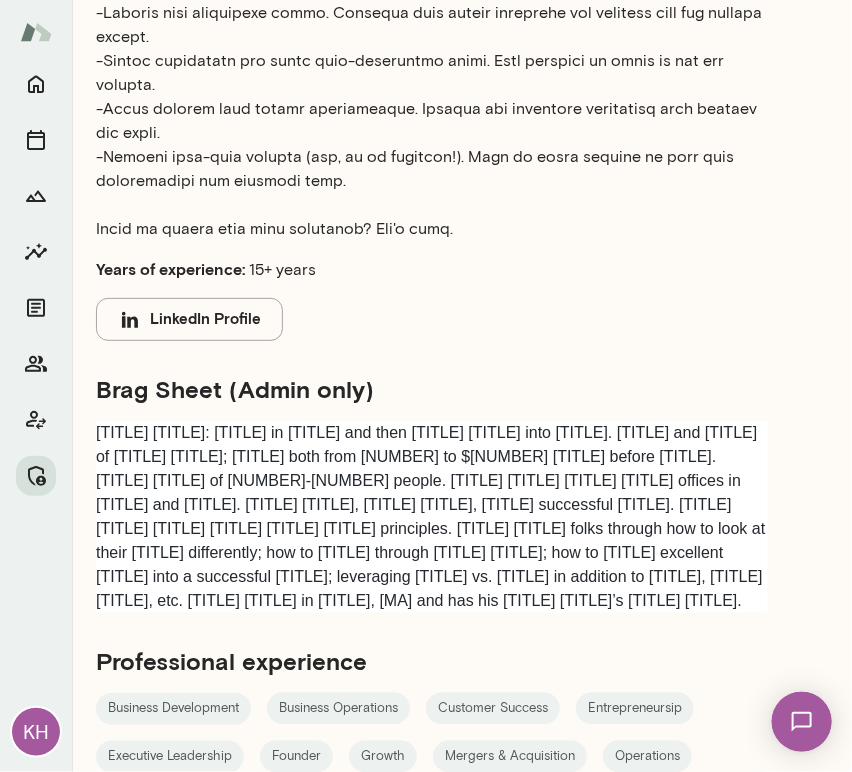 scroll, scrollTop: 1480, scrollLeft: 0, axis: vertical 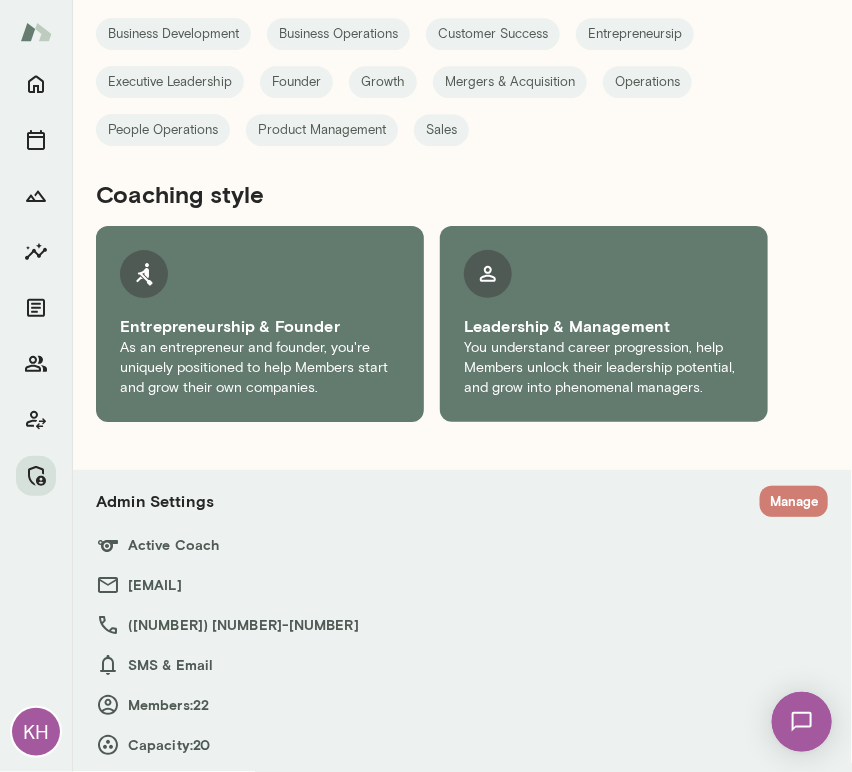 click on "Manage" at bounding box center (794, 501) 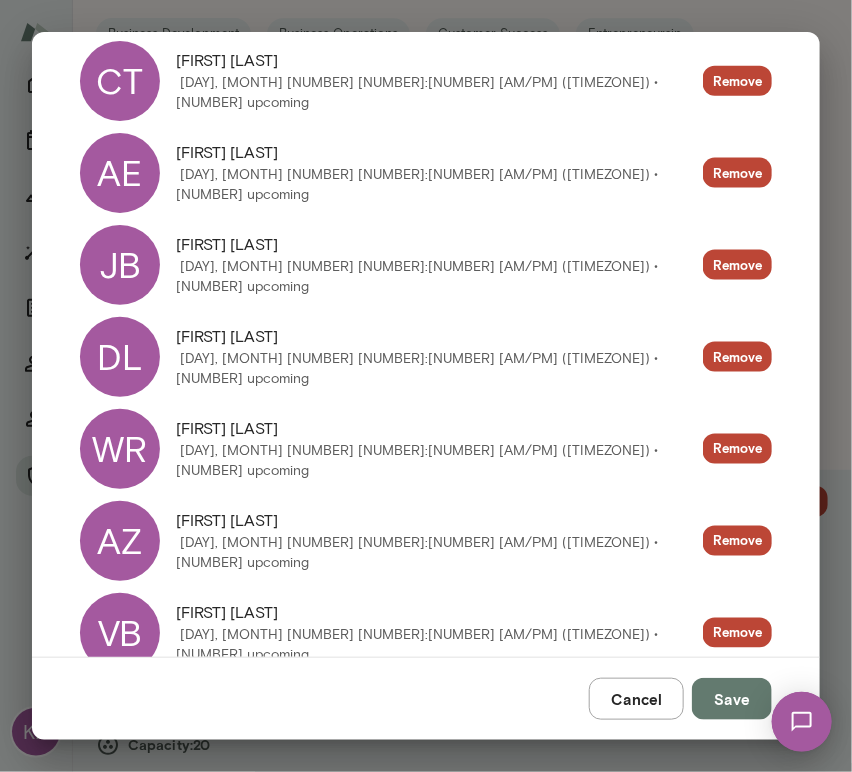 scroll, scrollTop: 606, scrollLeft: 0, axis: vertical 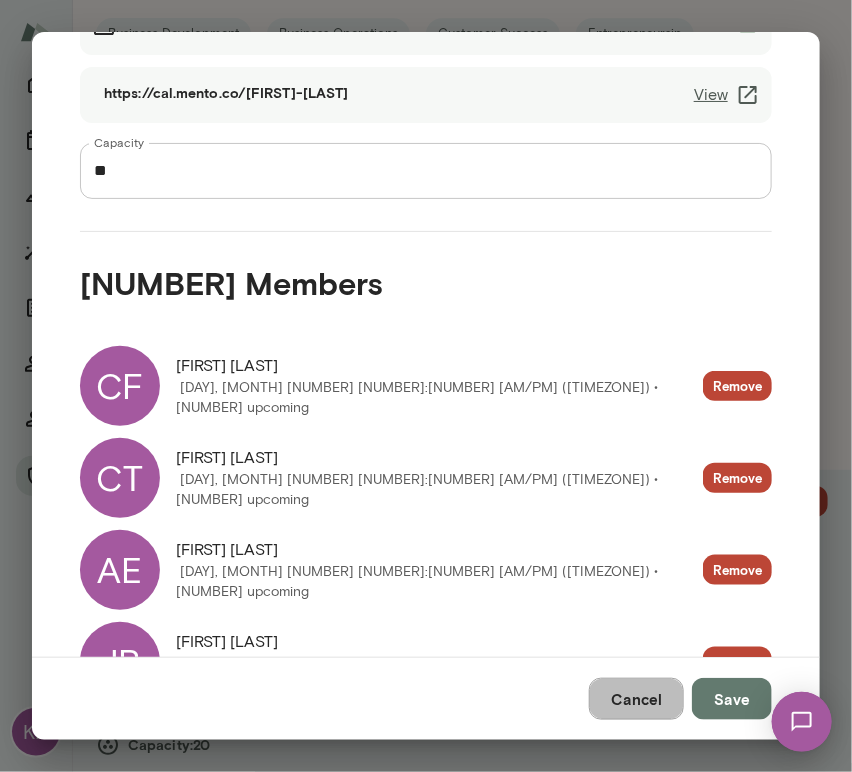 click on "Cancel" at bounding box center (636, 699) 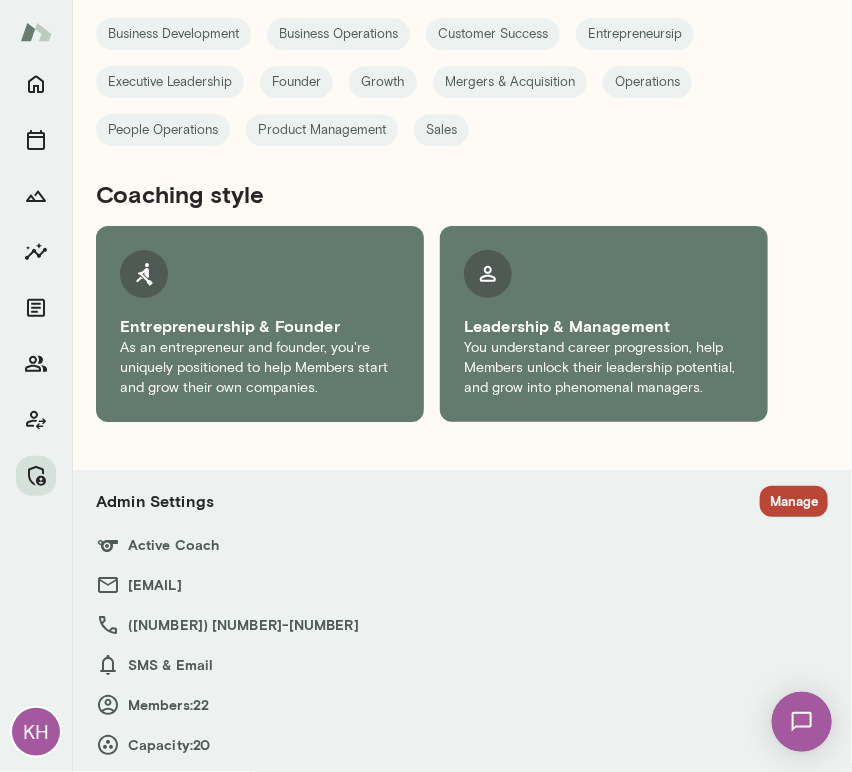 scroll, scrollTop: 0, scrollLeft: 0, axis: both 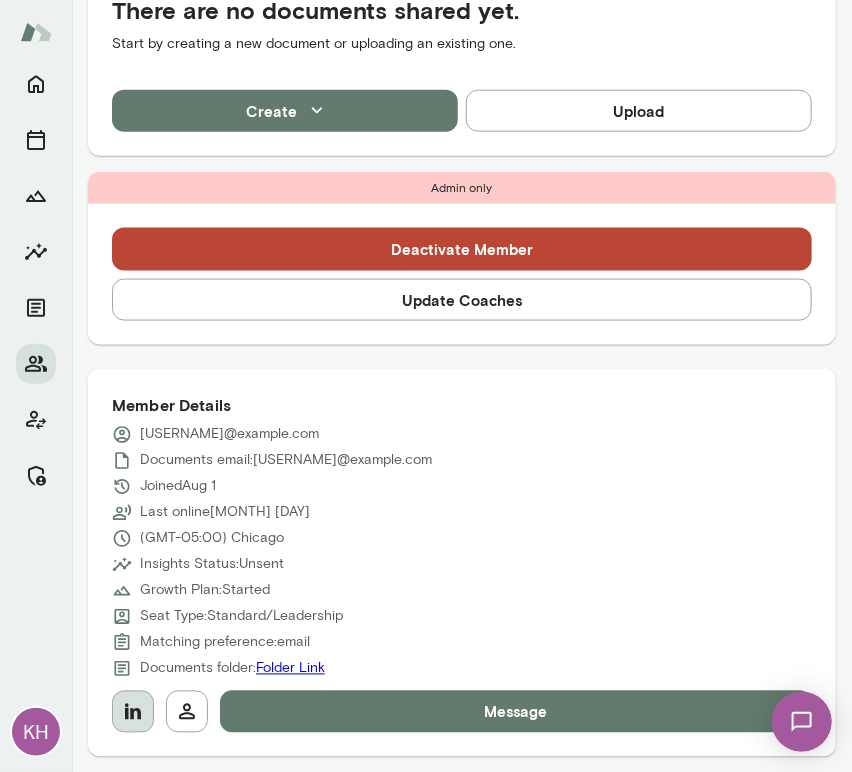 click 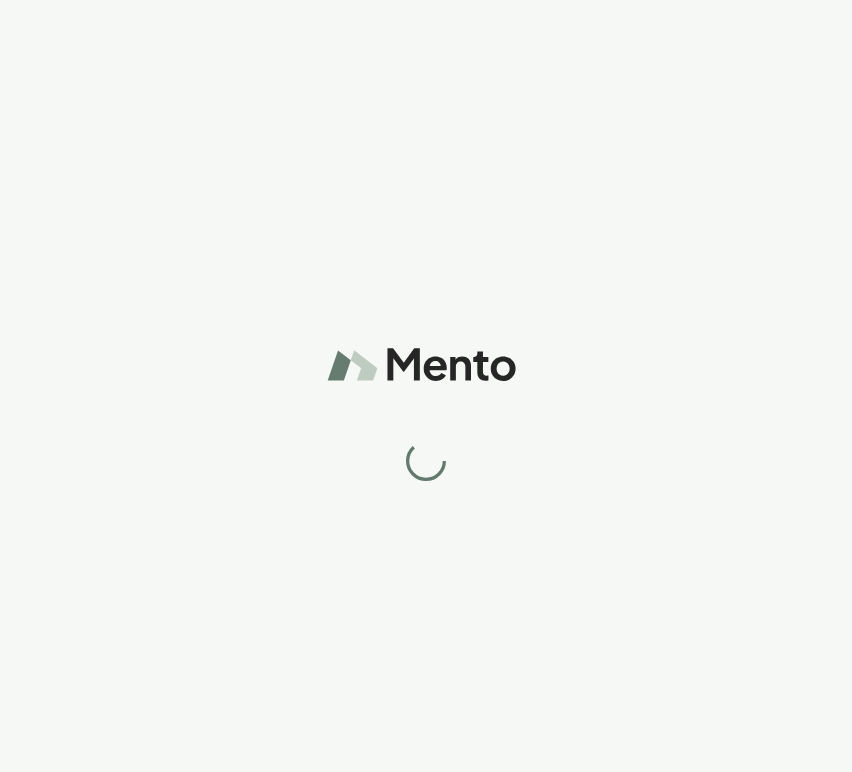 scroll, scrollTop: 0, scrollLeft: 0, axis: both 